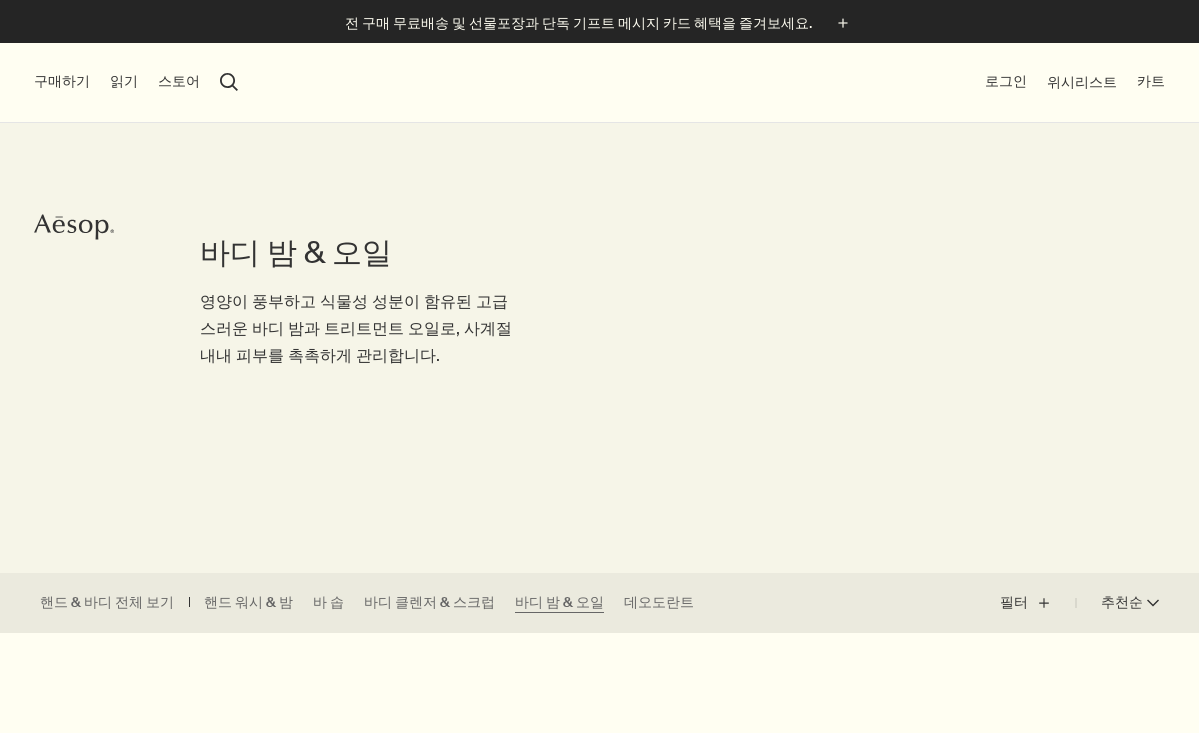 scroll, scrollTop: 0, scrollLeft: 0, axis: both 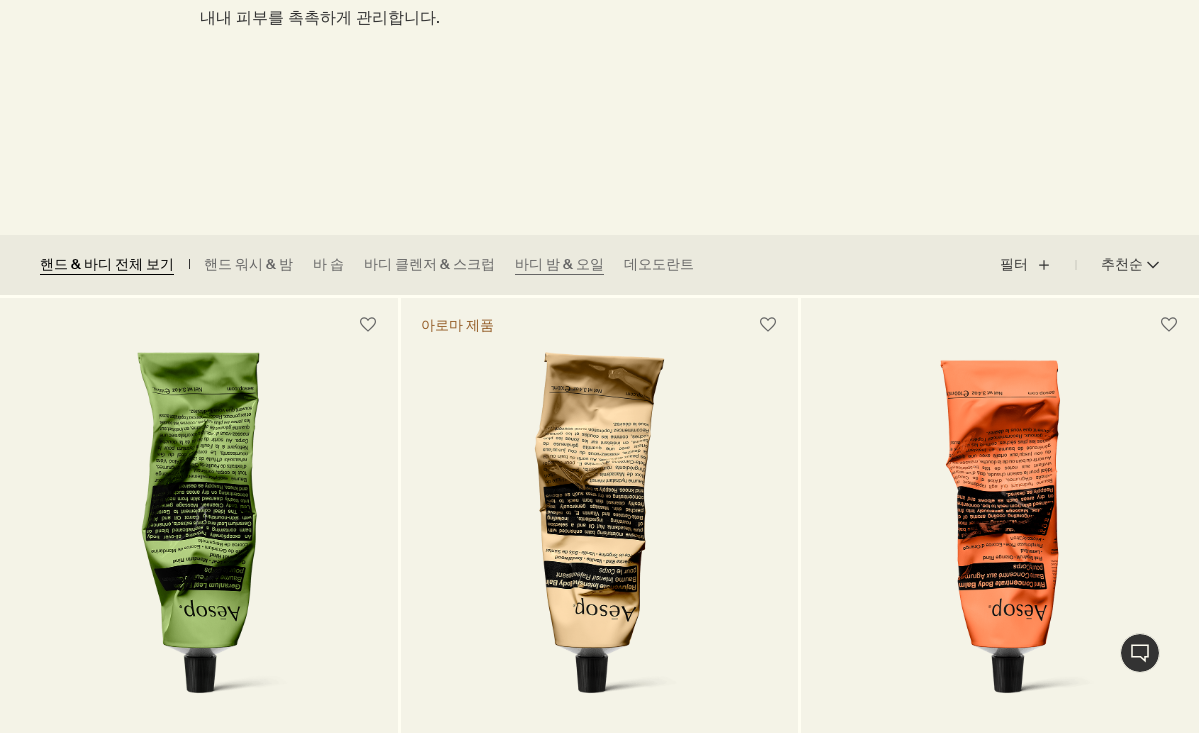 click on "핸드 & 바디 전체 보기" at bounding box center [107, 265] 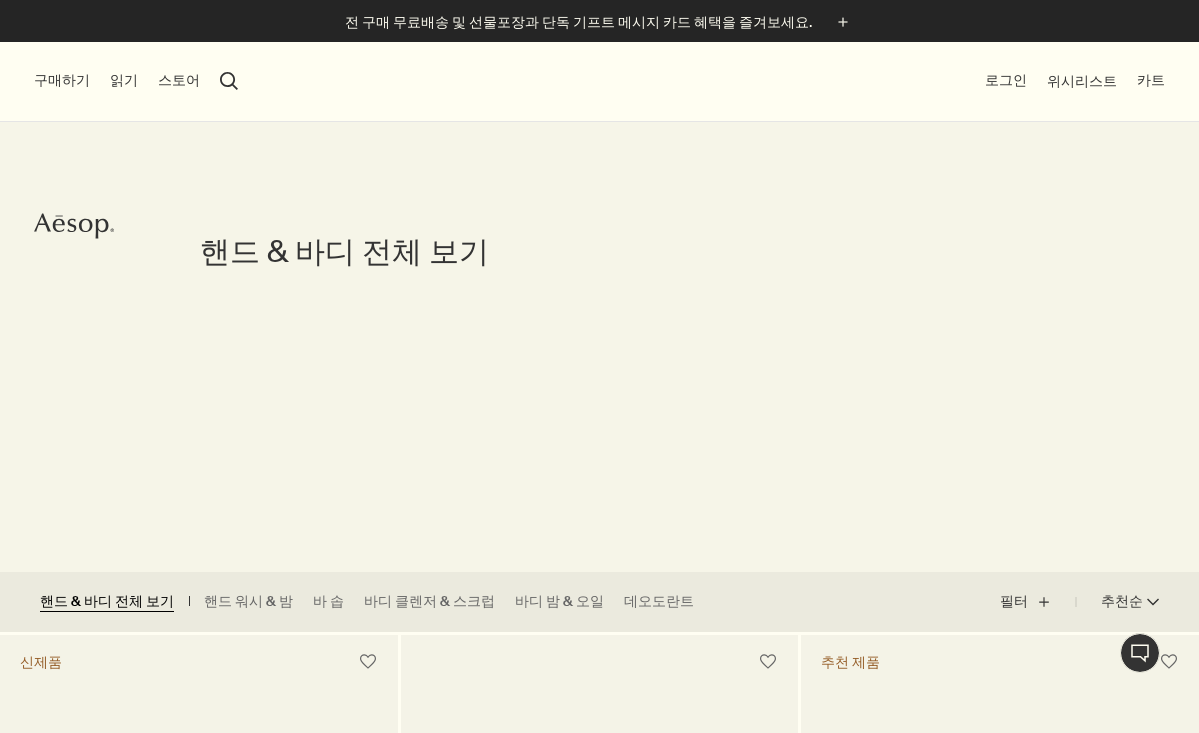 scroll, scrollTop: 0, scrollLeft: 0, axis: both 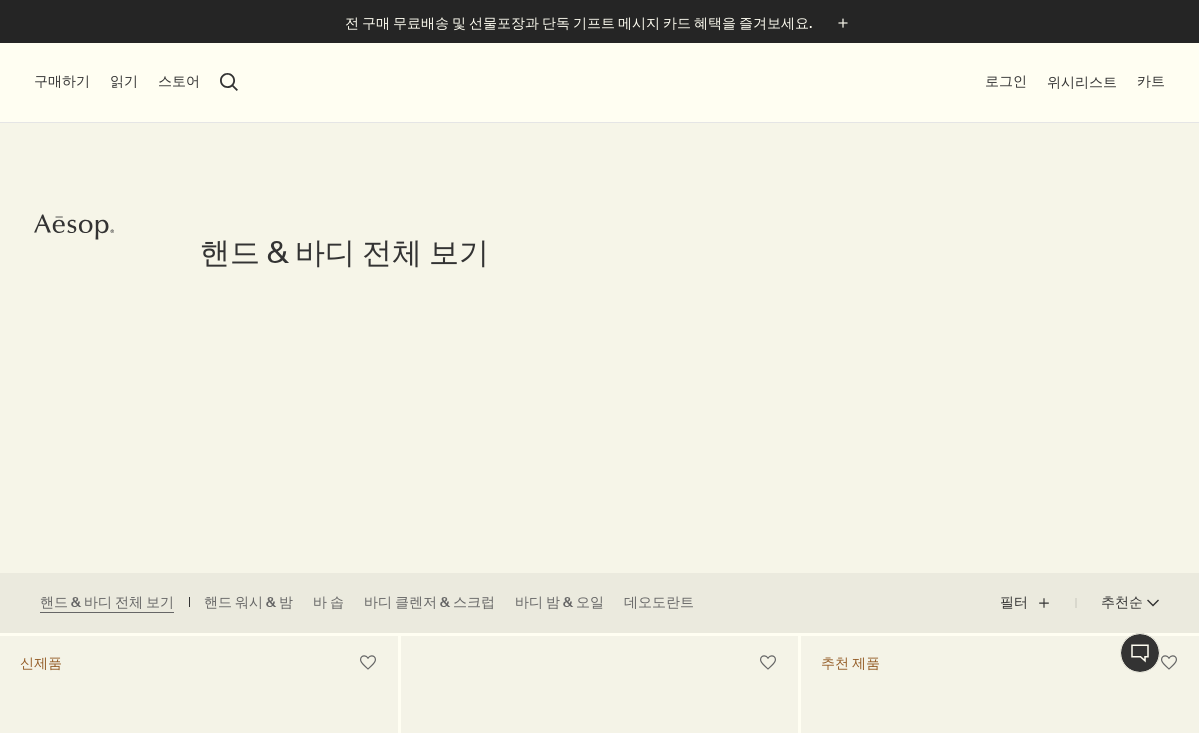 click on "Aesop" 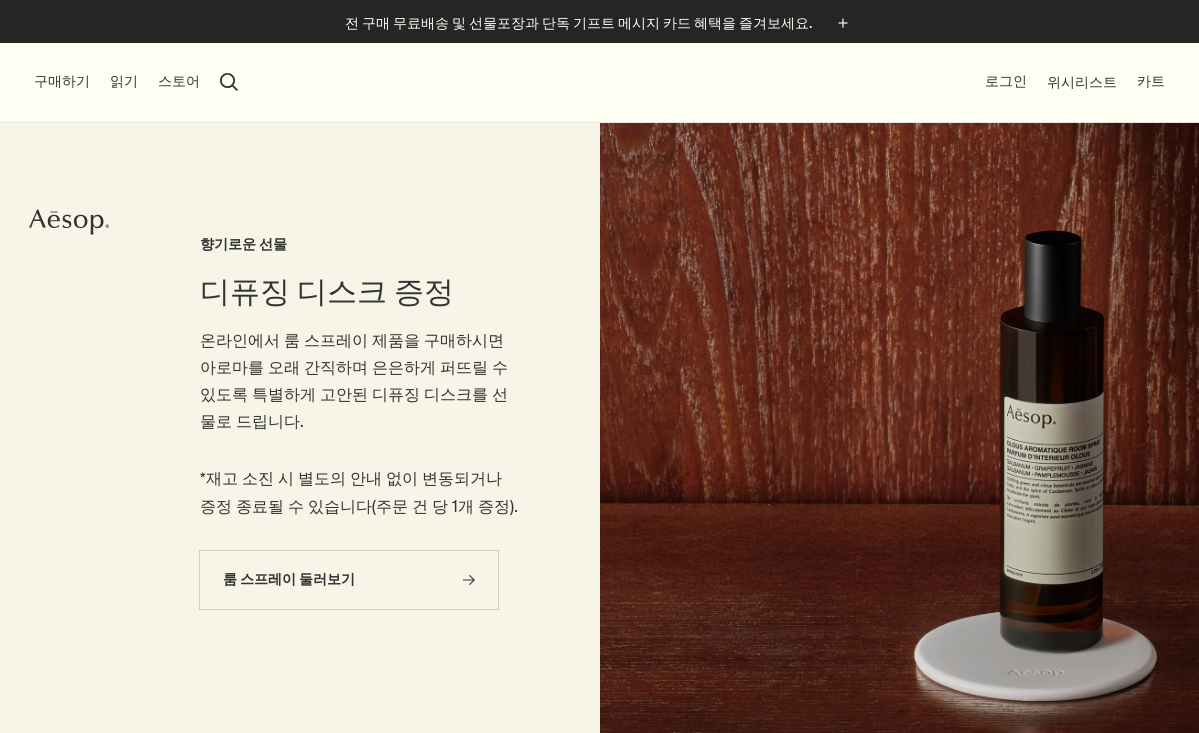 scroll, scrollTop: 0, scrollLeft: 0, axis: both 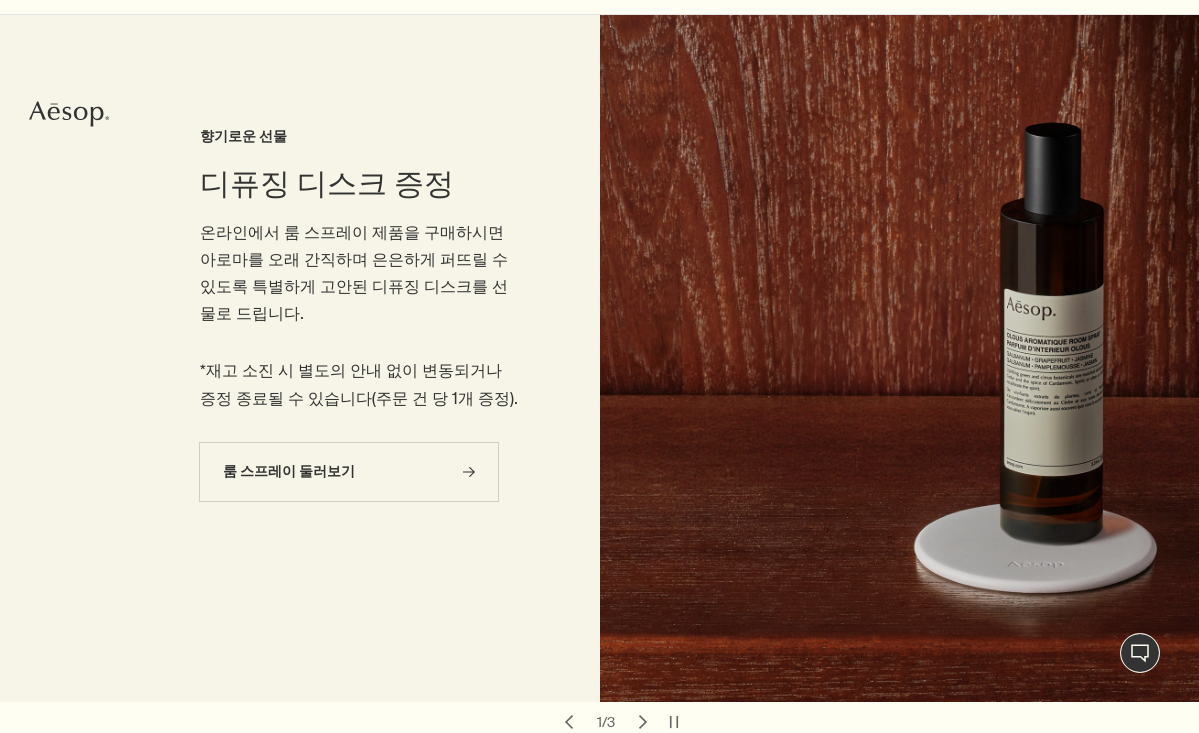click at bounding box center (900, 358) 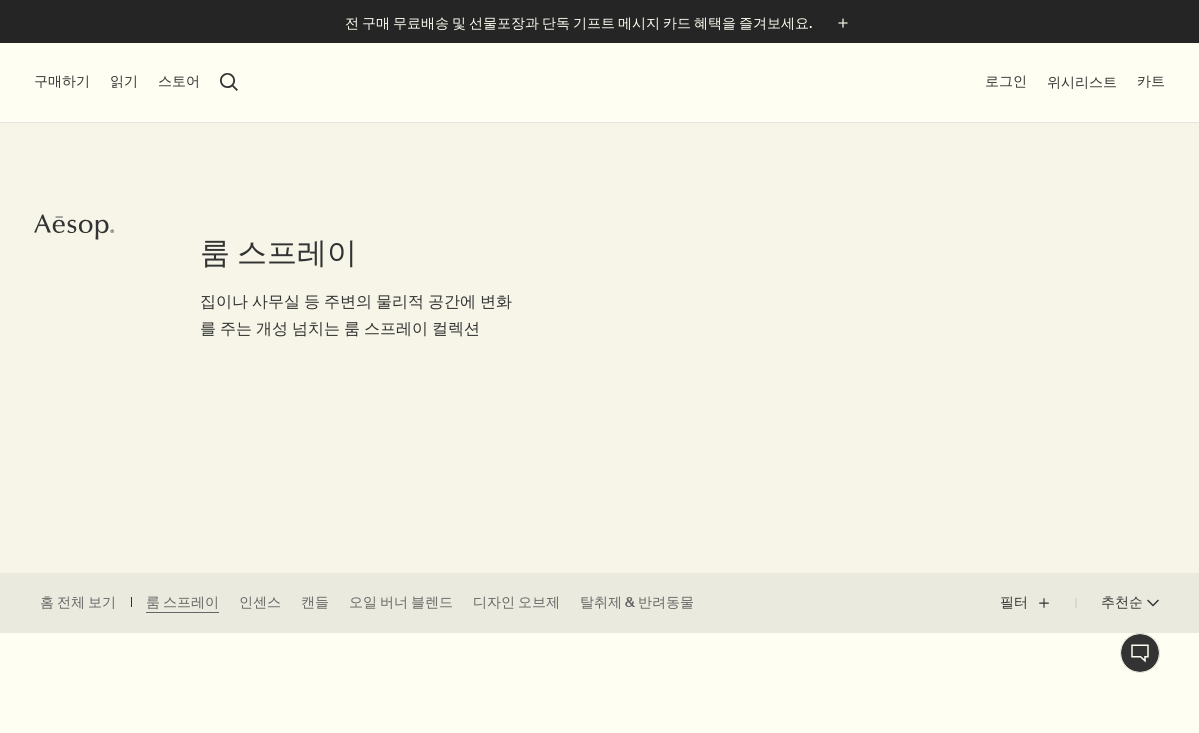 scroll, scrollTop: 0, scrollLeft: 0, axis: both 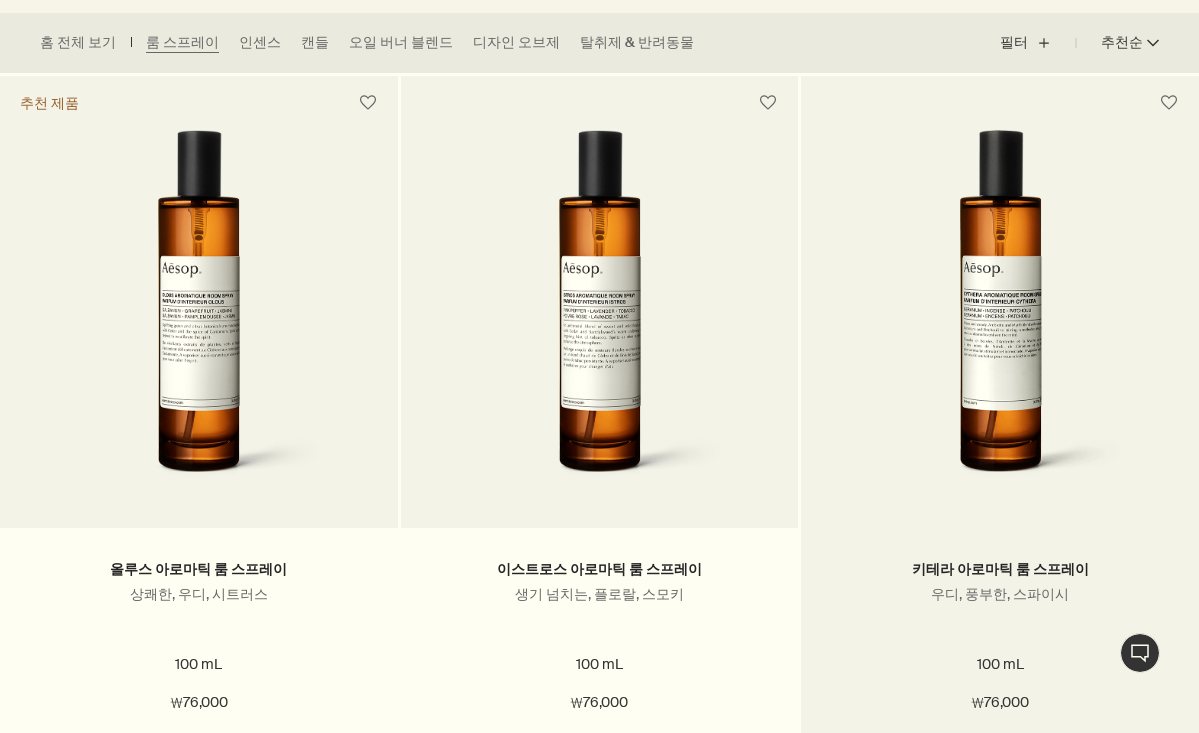 click at bounding box center (1000, 314) 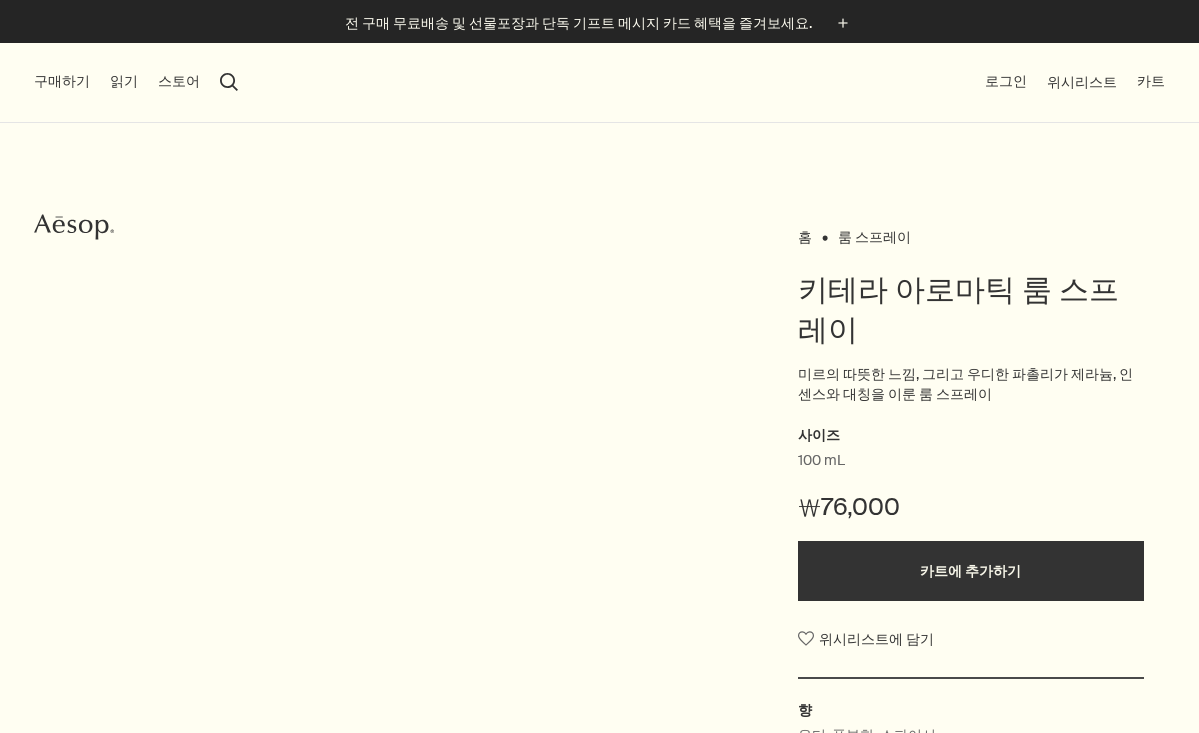 scroll, scrollTop: 0, scrollLeft: 0, axis: both 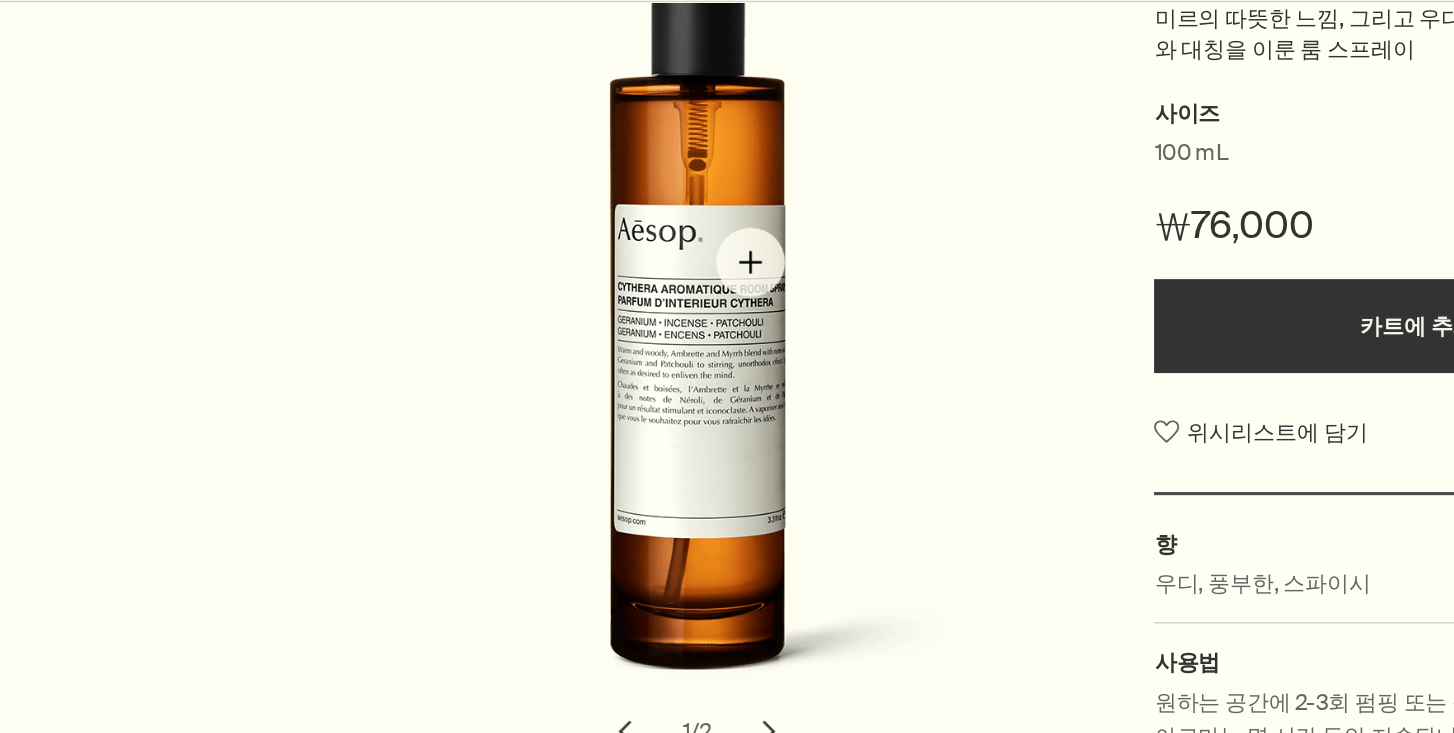 click at bounding box center (733, 289) 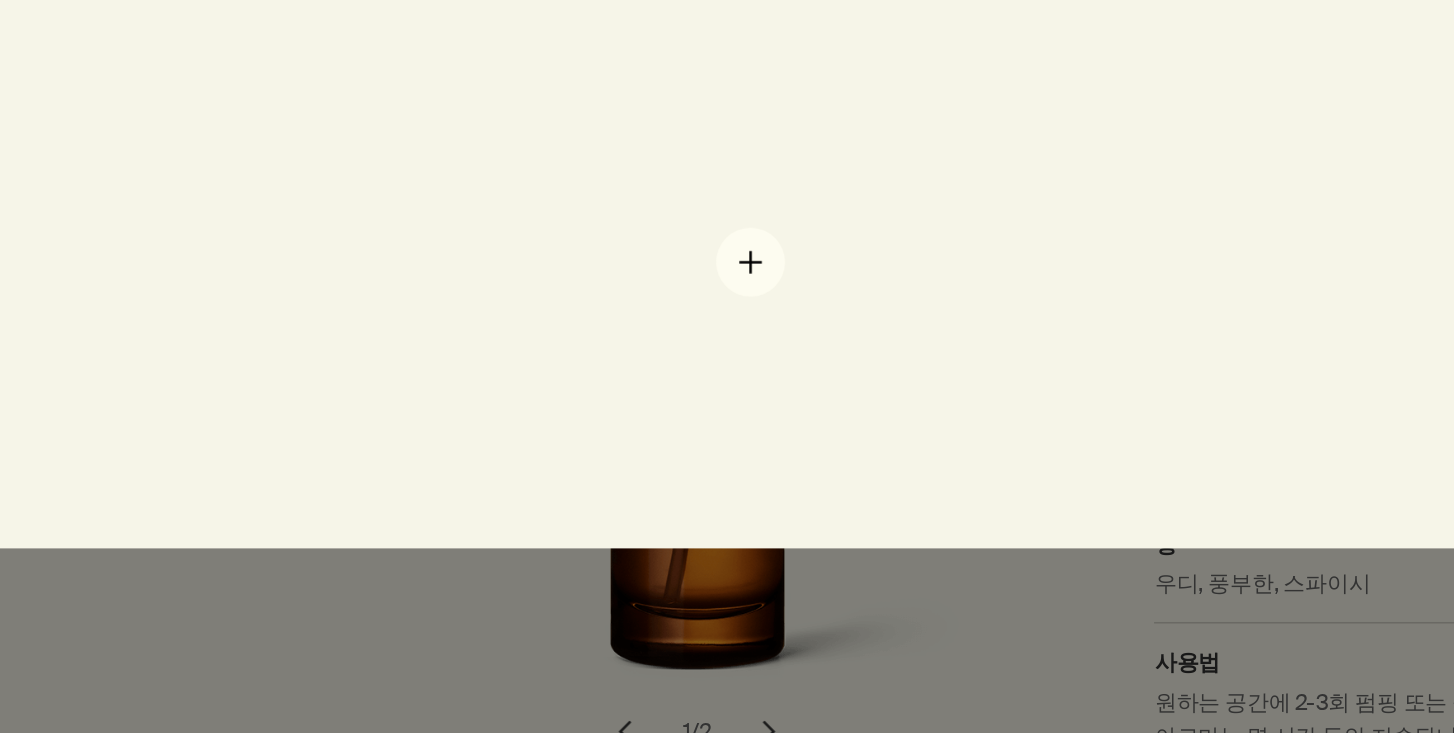 scroll, scrollTop: 264, scrollLeft: 0, axis: vertical 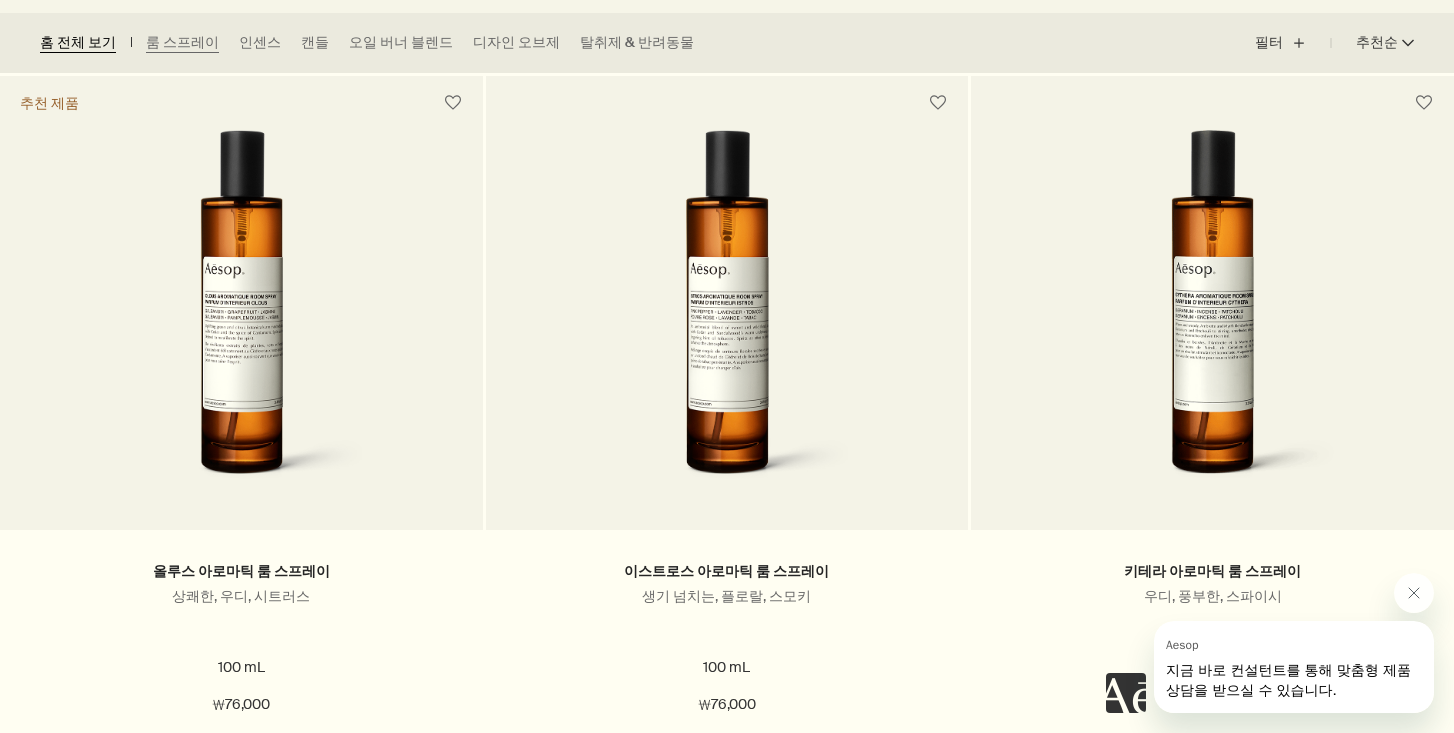 click on "홈 전체 보기" at bounding box center (78, 43) 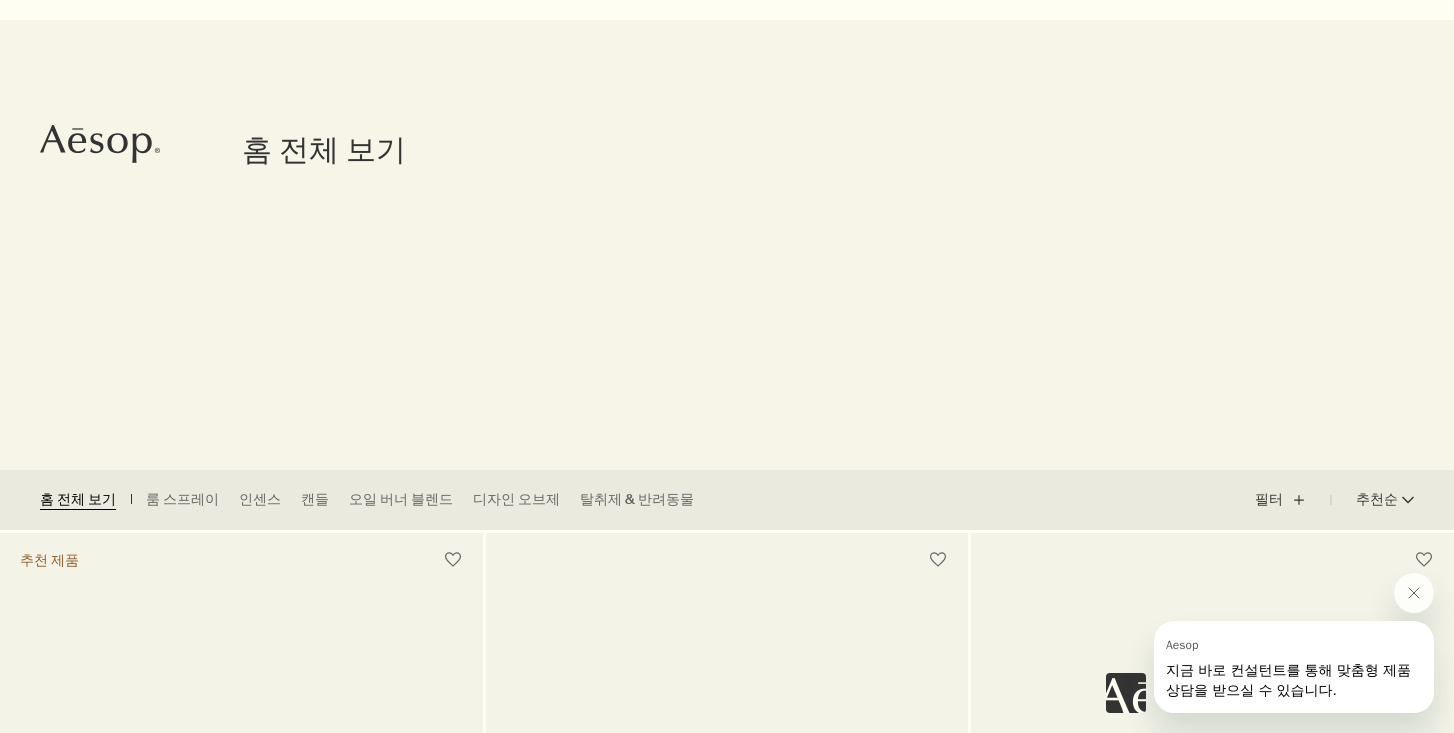 scroll, scrollTop: 0, scrollLeft: 0, axis: both 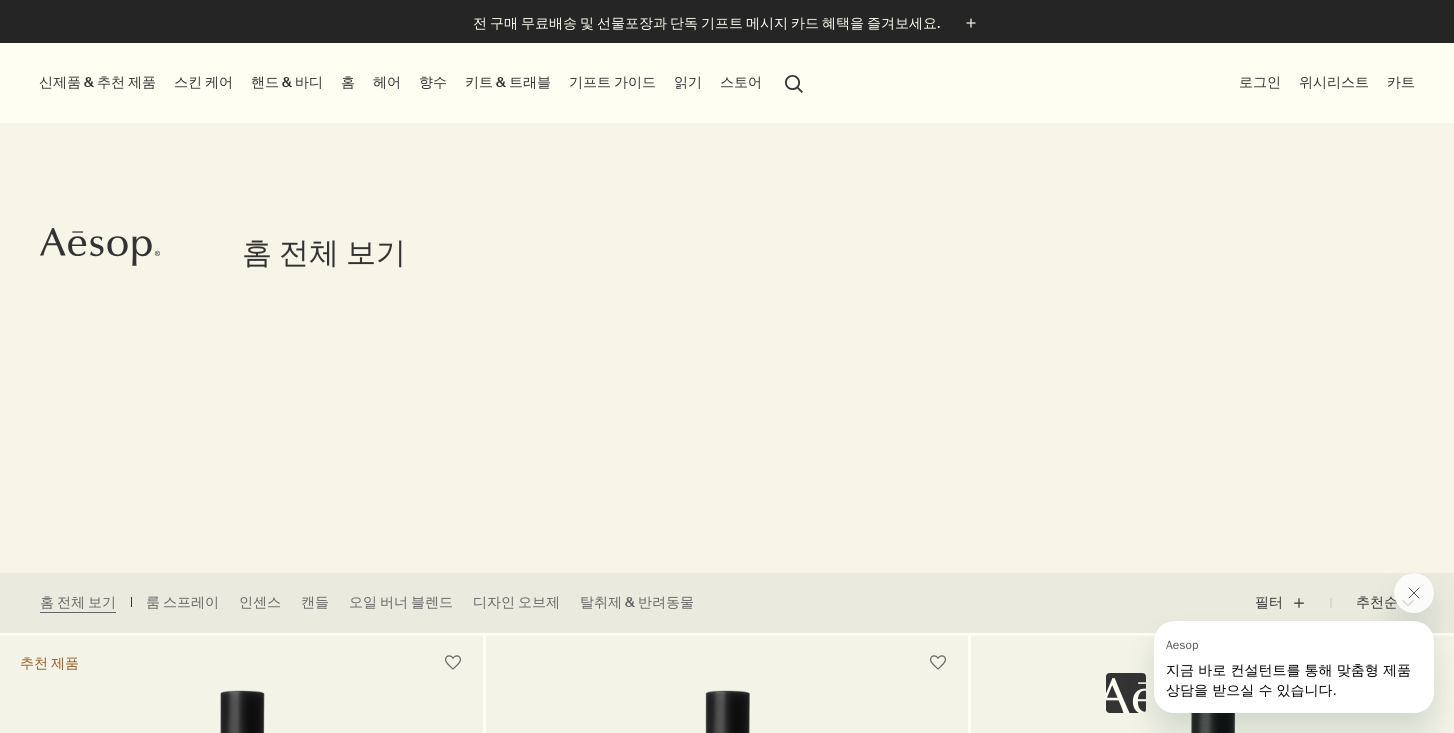 click on "스킨 케어" at bounding box center [203, 82] 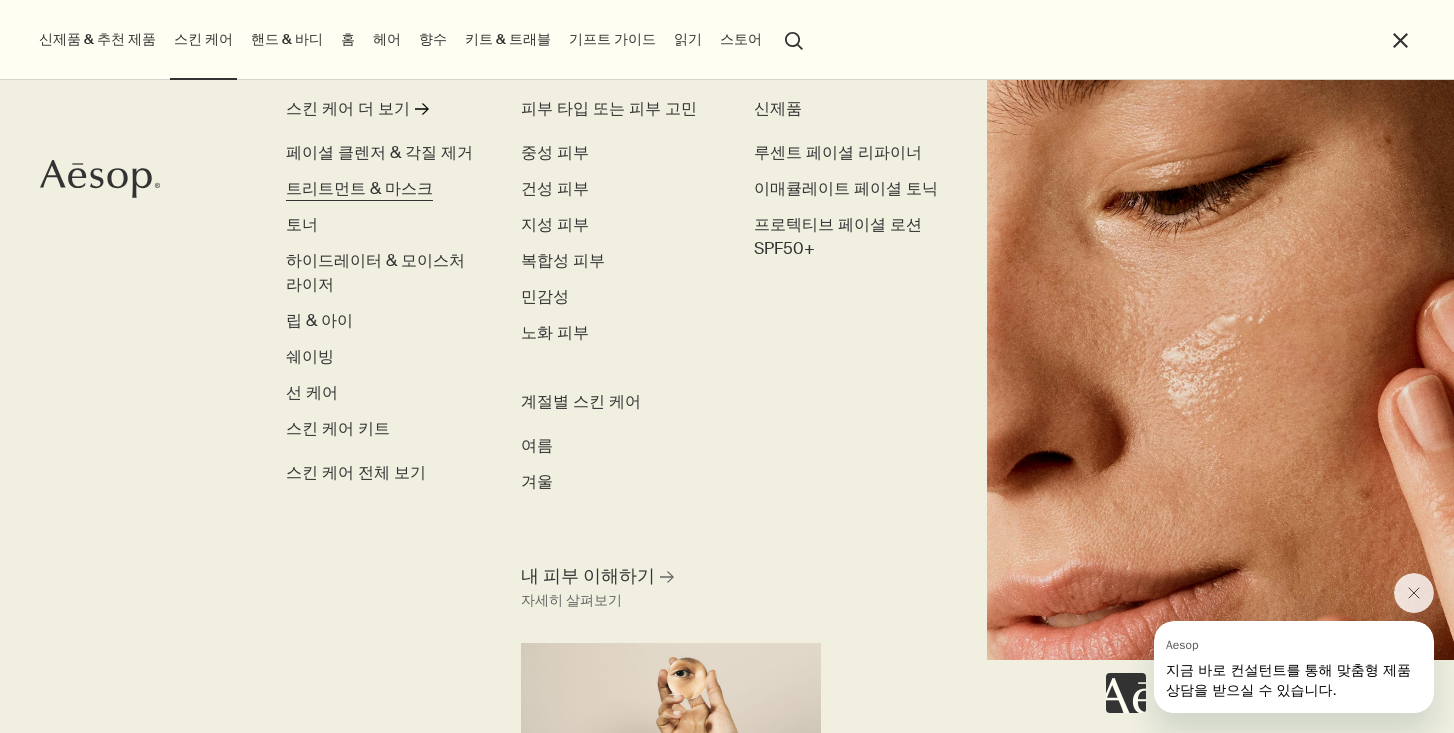 scroll, scrollTop: 53, scrollLeft: 0, axis: vertical 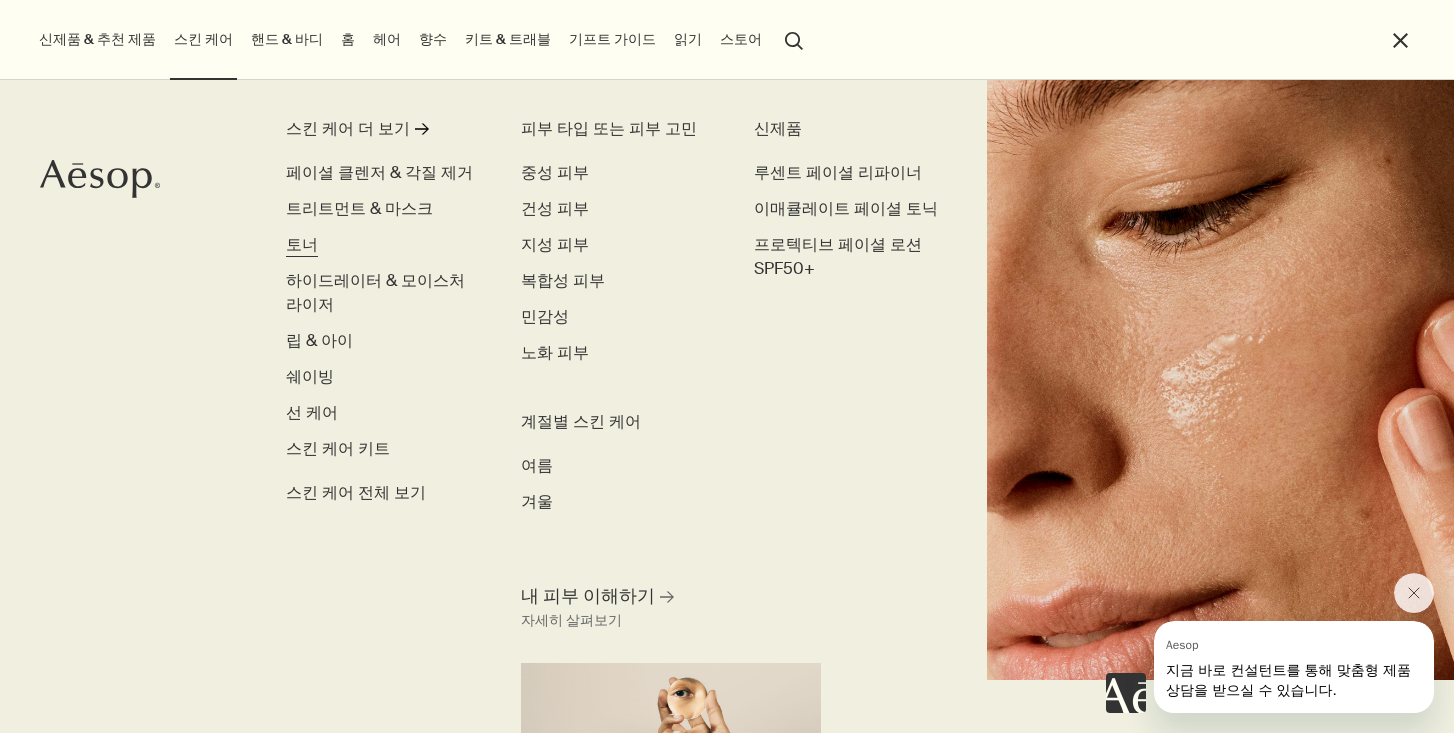 click on "토너" at bounding box center (302, 244) 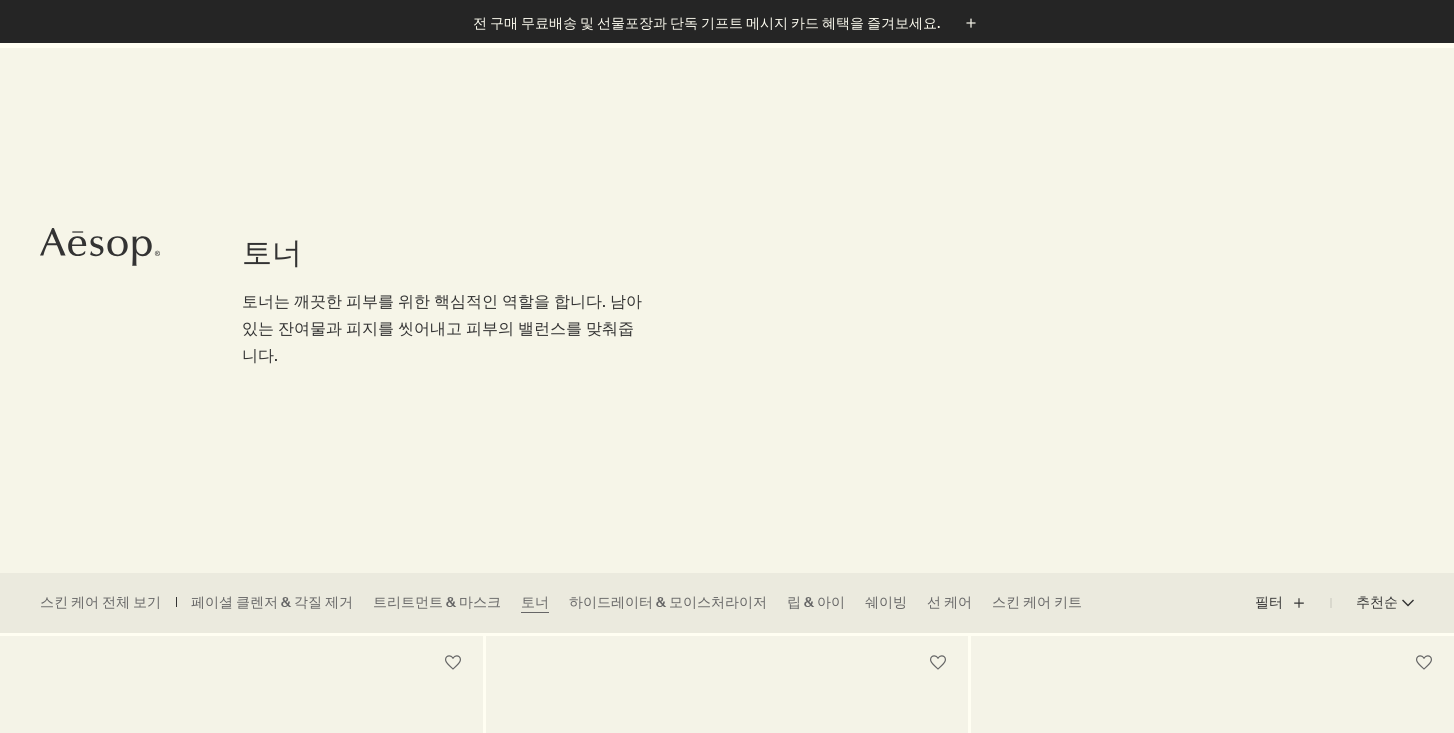 scroll, scrollTop: 137, scrollLeft: 0, axis: vertical 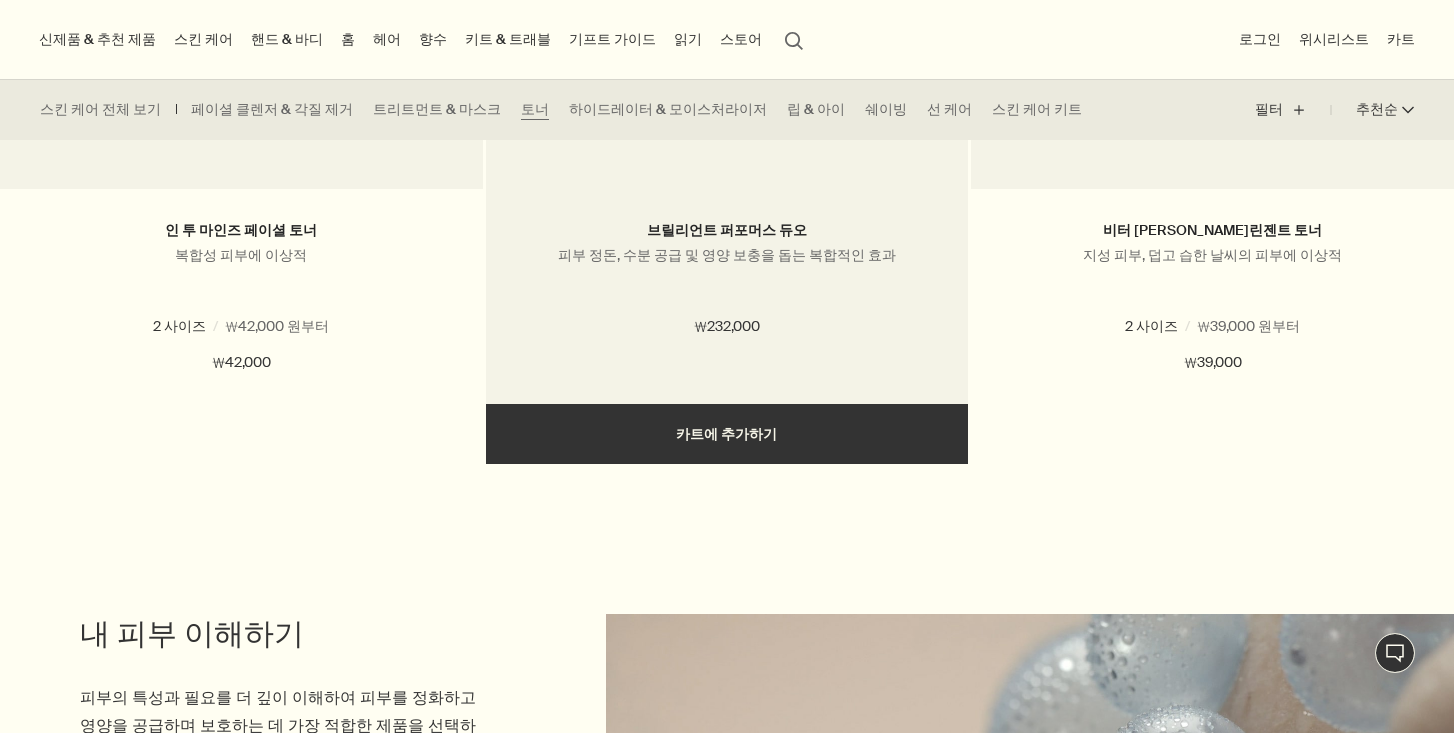 click on "브릴리언트 퍼포머스 듀오 피부 정돈, 수분 공급 및 영양 보충을 돕는 복합적인 효과" at bounding box center (727, 260) 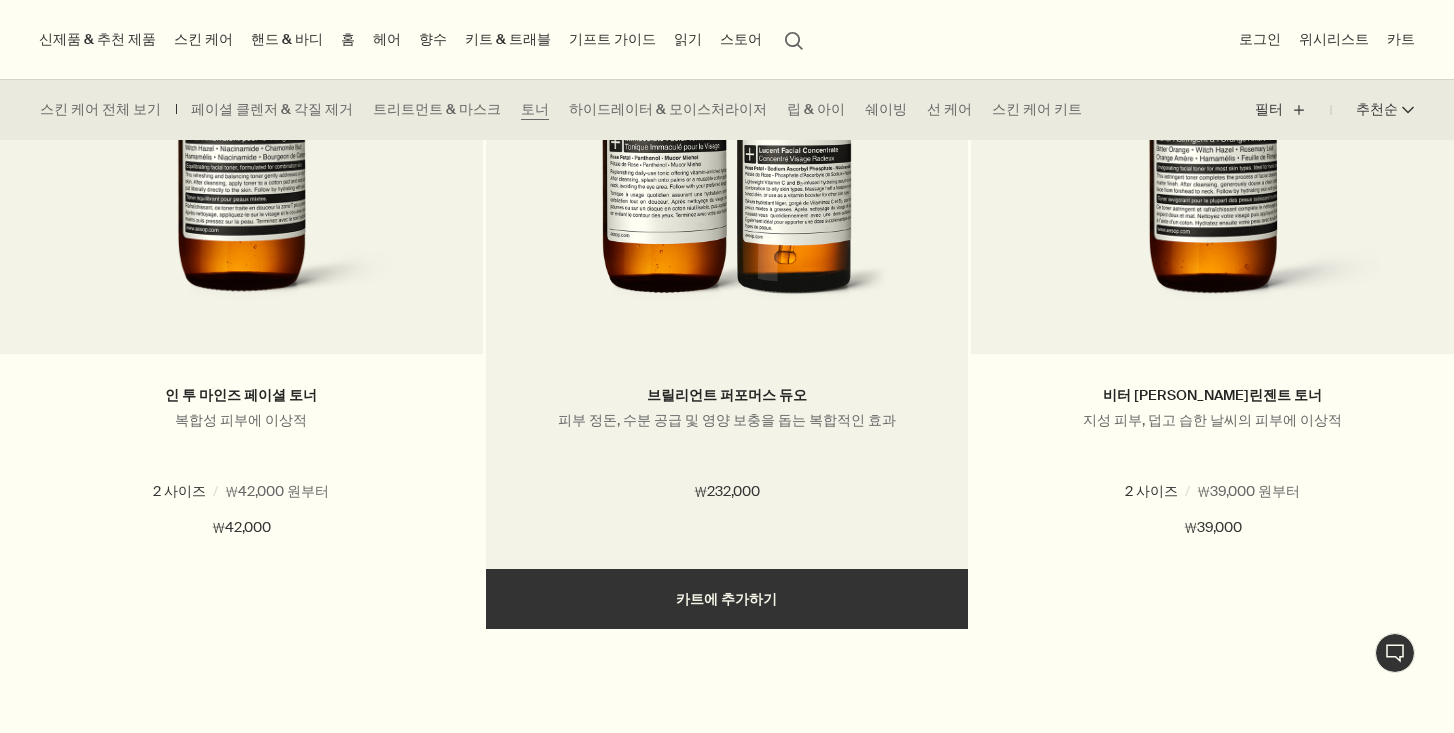 scroll, scrollTop: 1463, scrollLeft: 0, axis: vertical 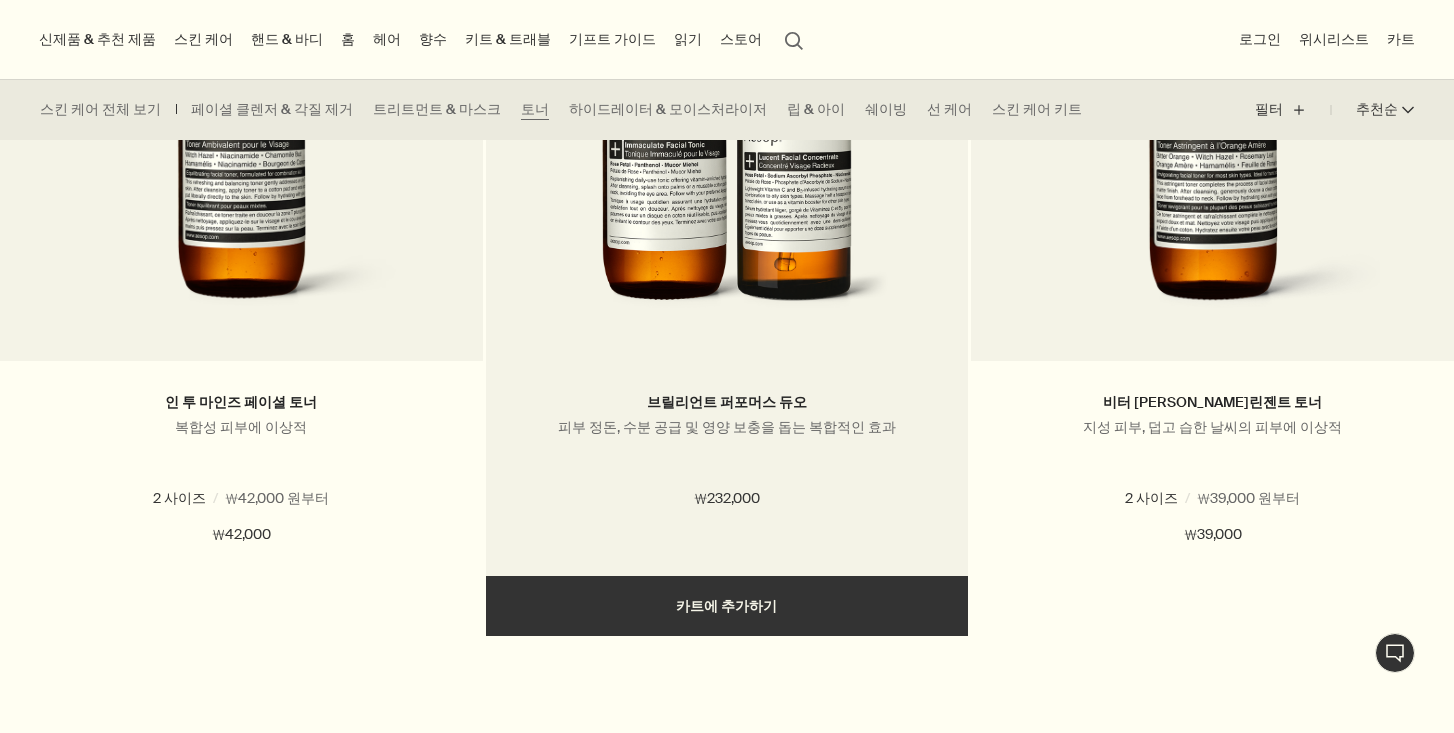 click at bounding box center (727, 146) 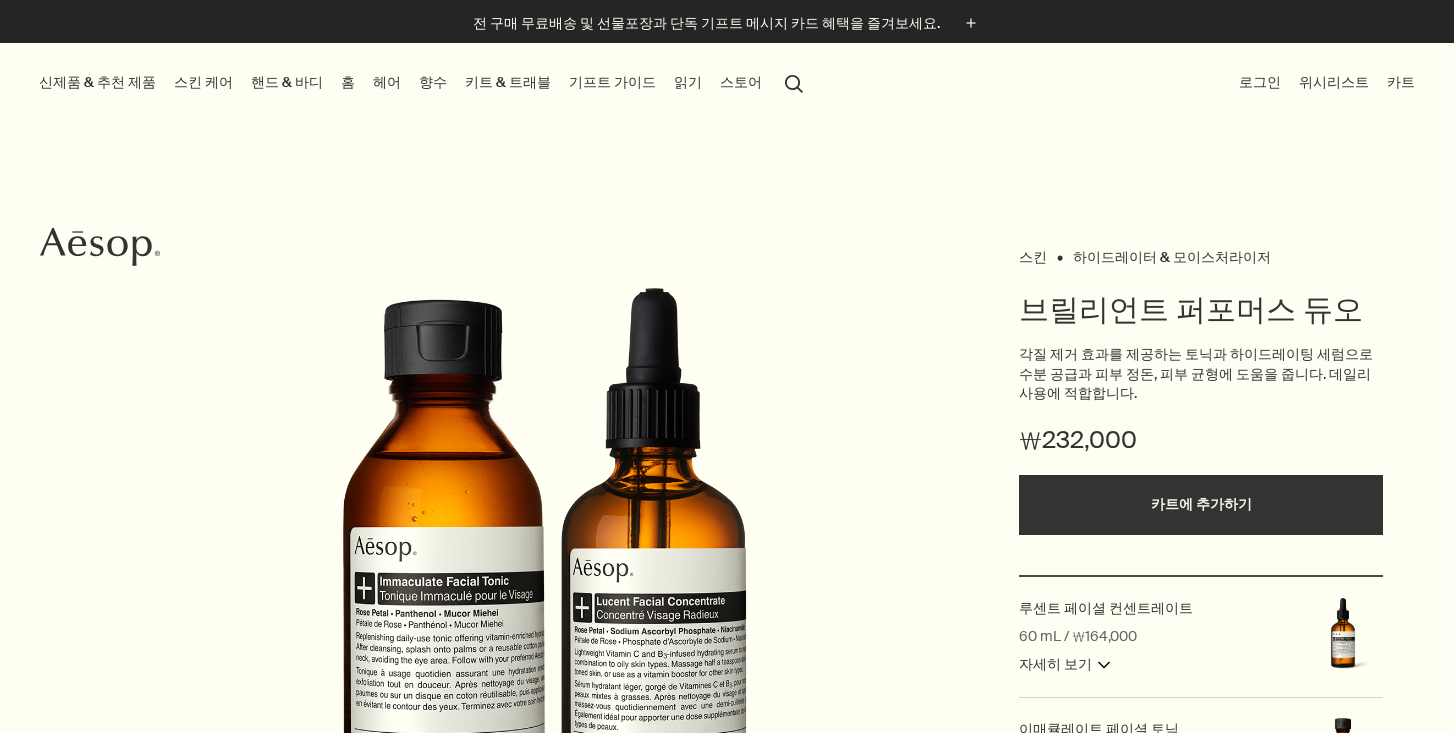 scroll, scrollTop: 96, scrollLeft: 0, axis: vertical 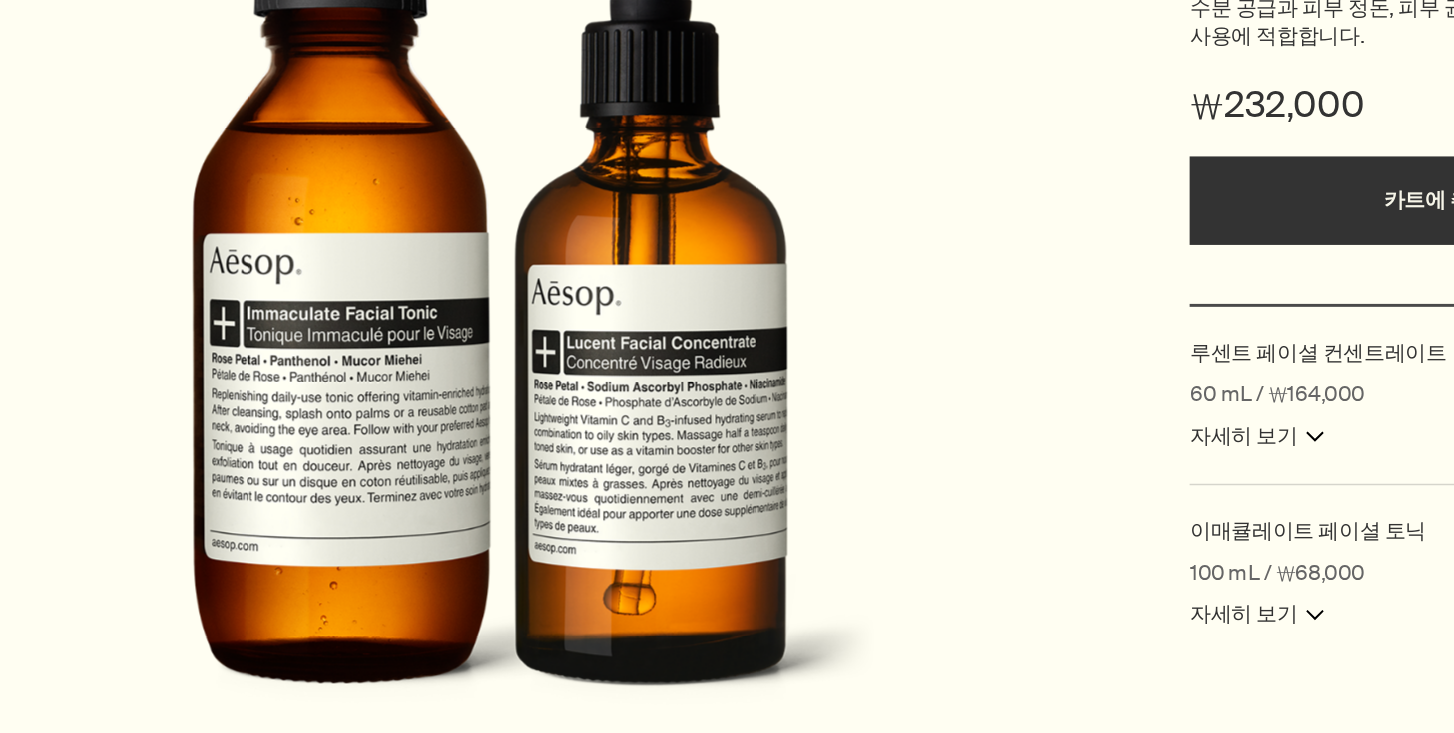 click at bounding box center [545, 332] 